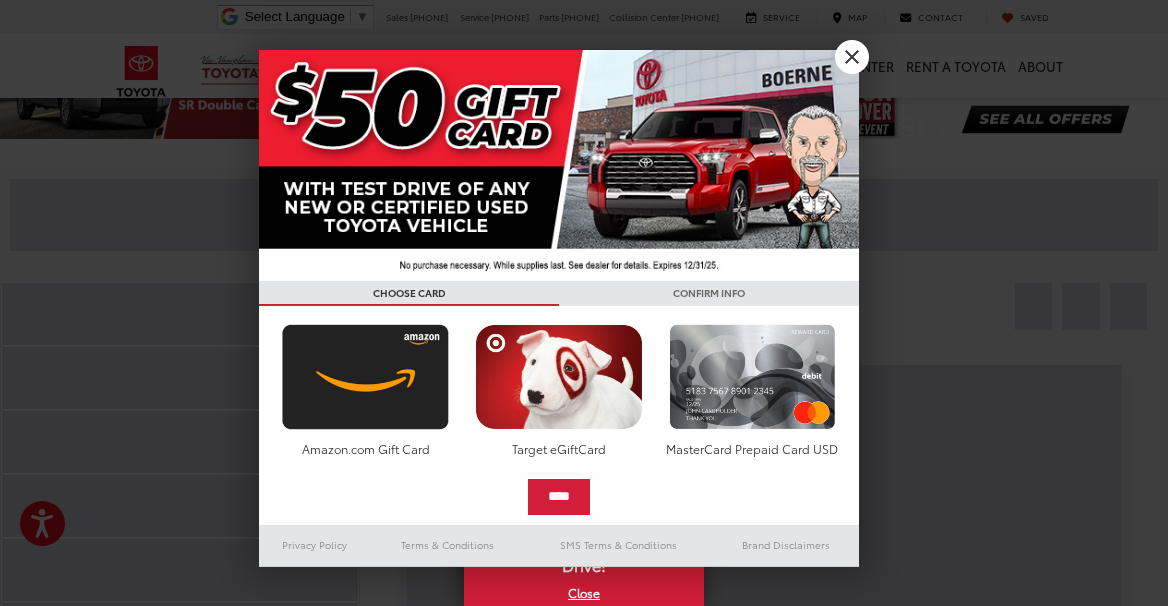 scroll, scrollTop: 156, scrollLeft: 0, axis: vertical 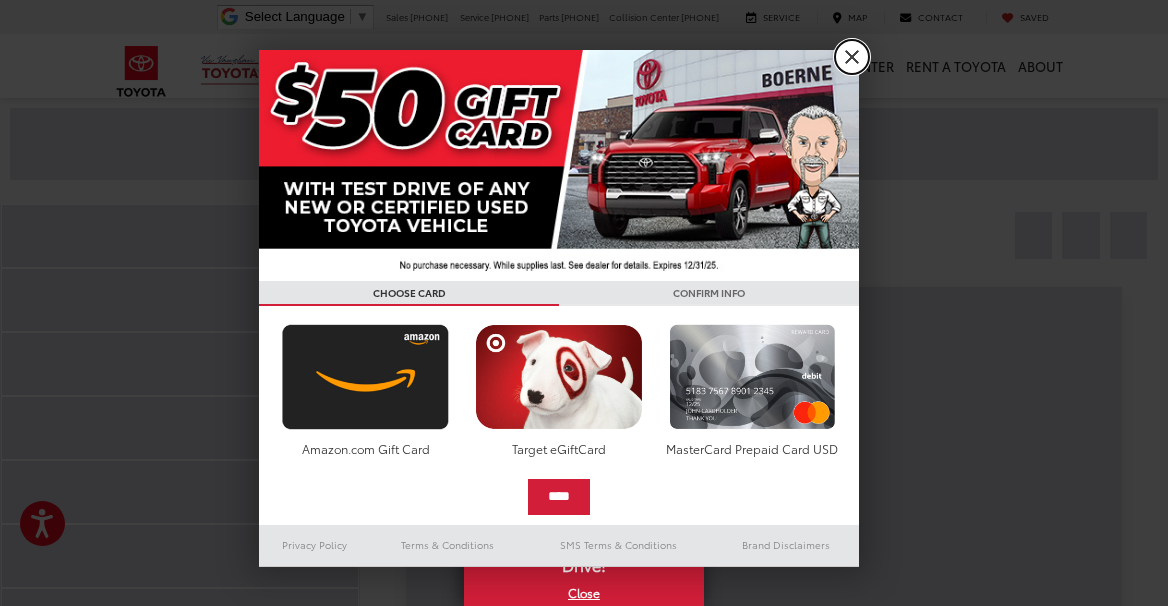 click on "X" at bounding box center (852, 57) 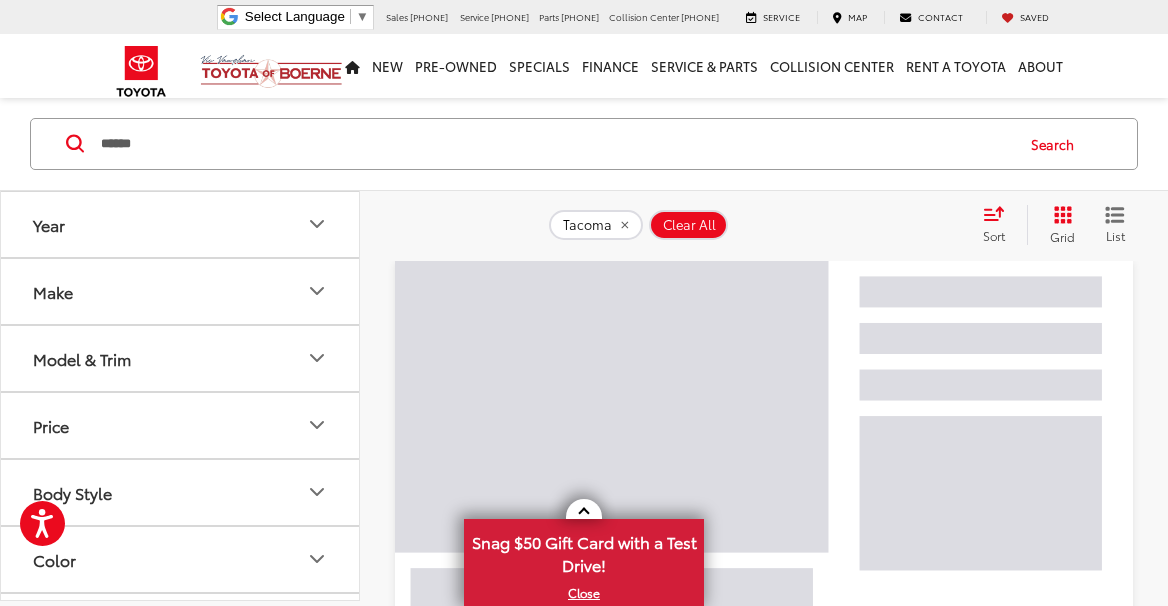 scroll, scrollTop: 0, scrollLeft: 0, axis: both 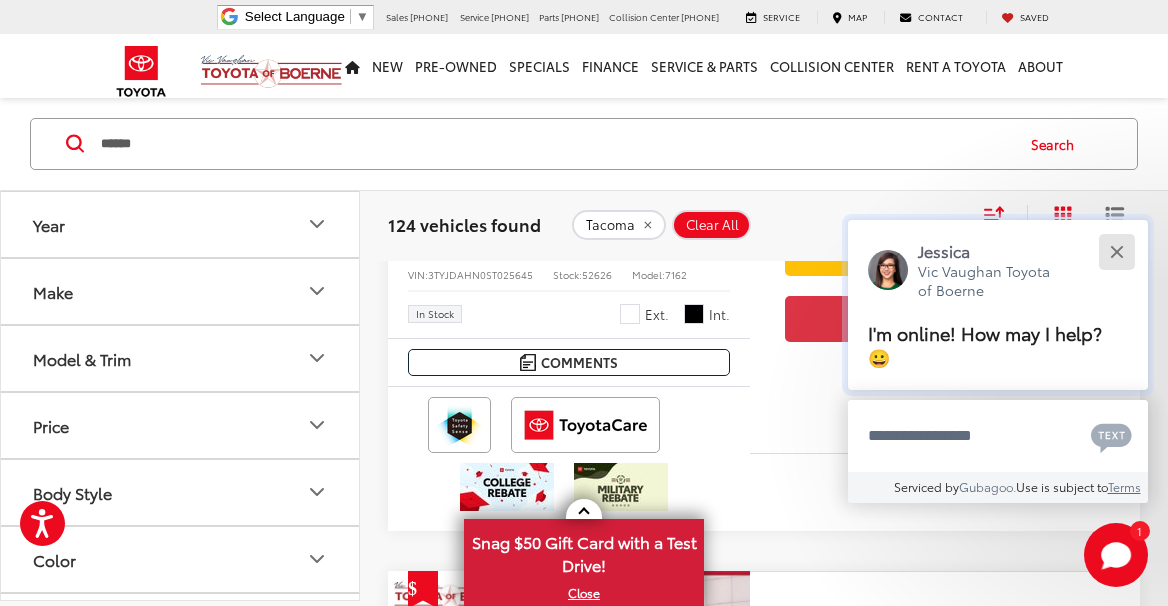 click at bounding box center [1116, 251] 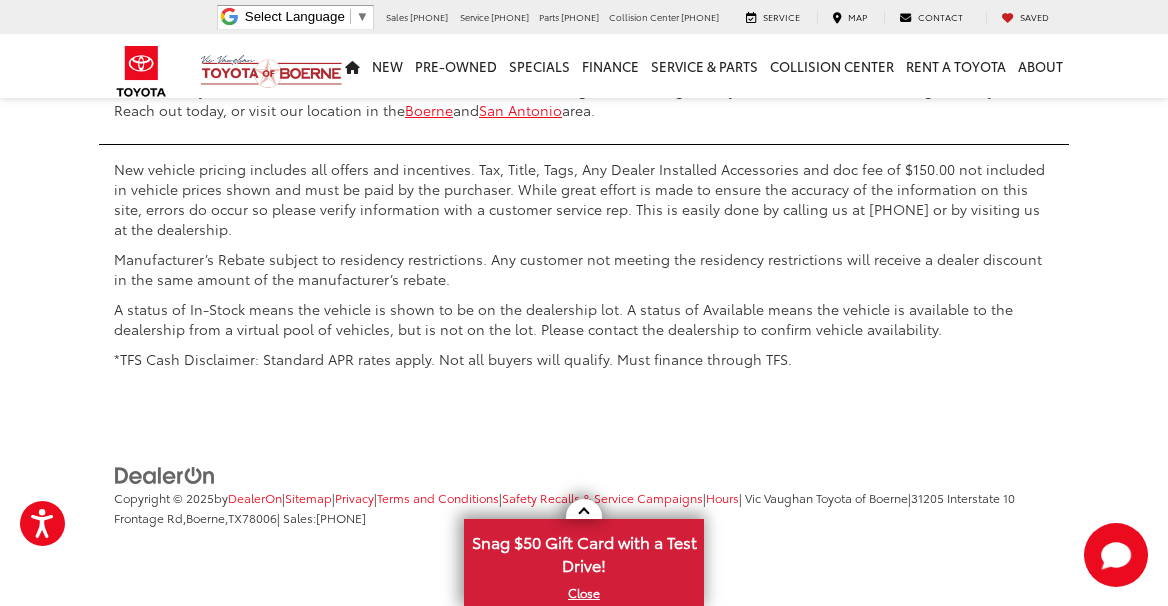 scroll, scrollTop: 9750, scrollLeft: 0, axis: vertical 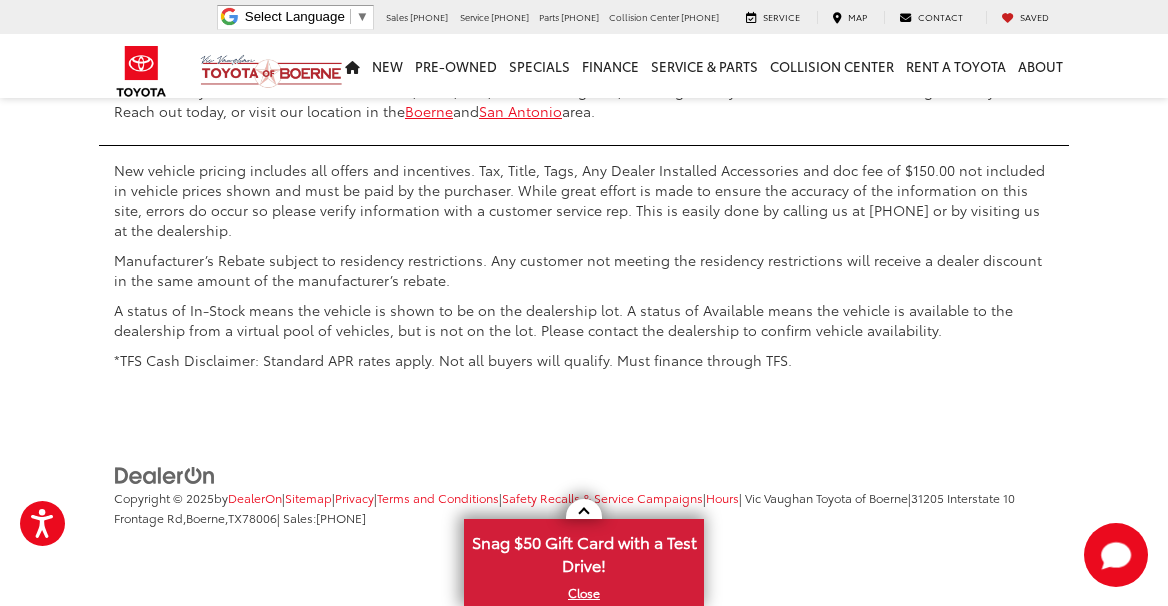 click on "3" at bounding box center (812, -181) 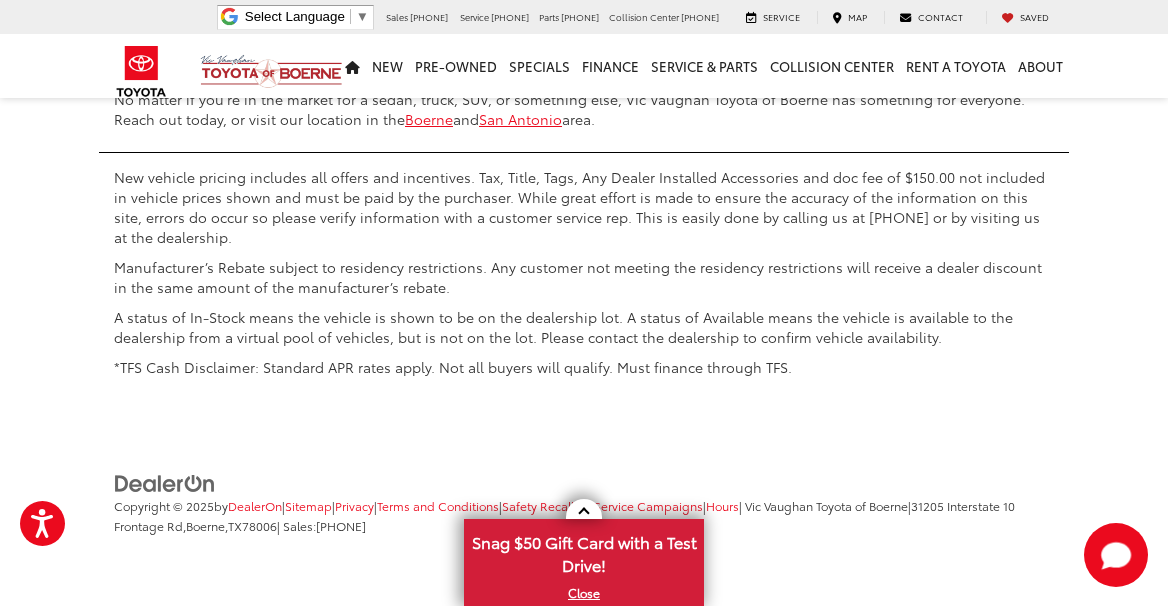 scroll, scrollTop: 8936, scrollLeft: 0, axis: vertical 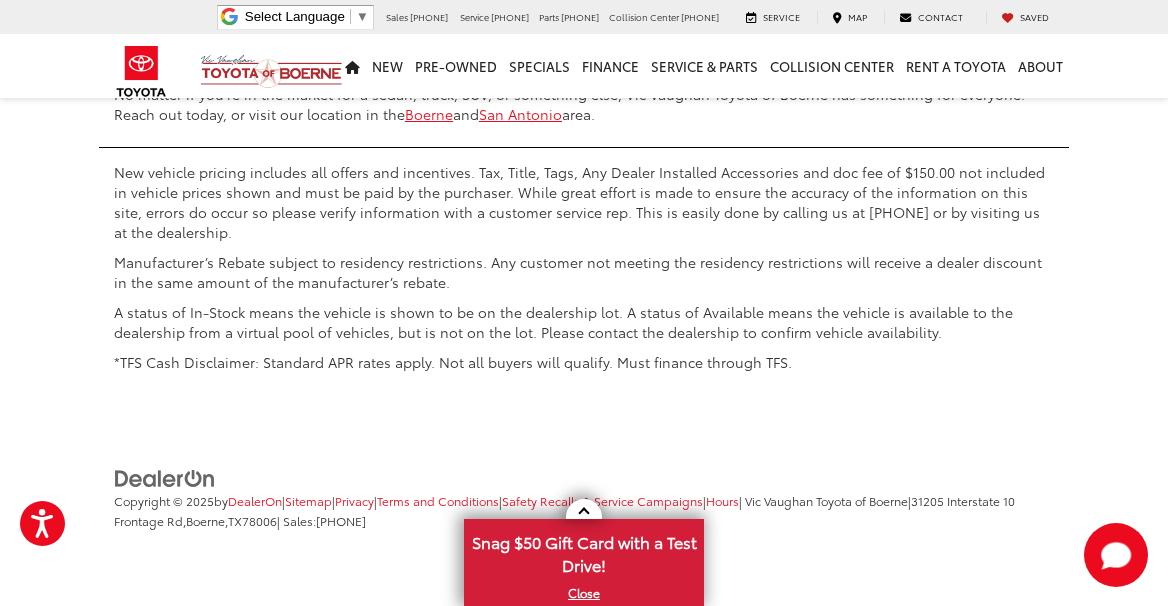 click on "4" at bounding box center (842, -178) 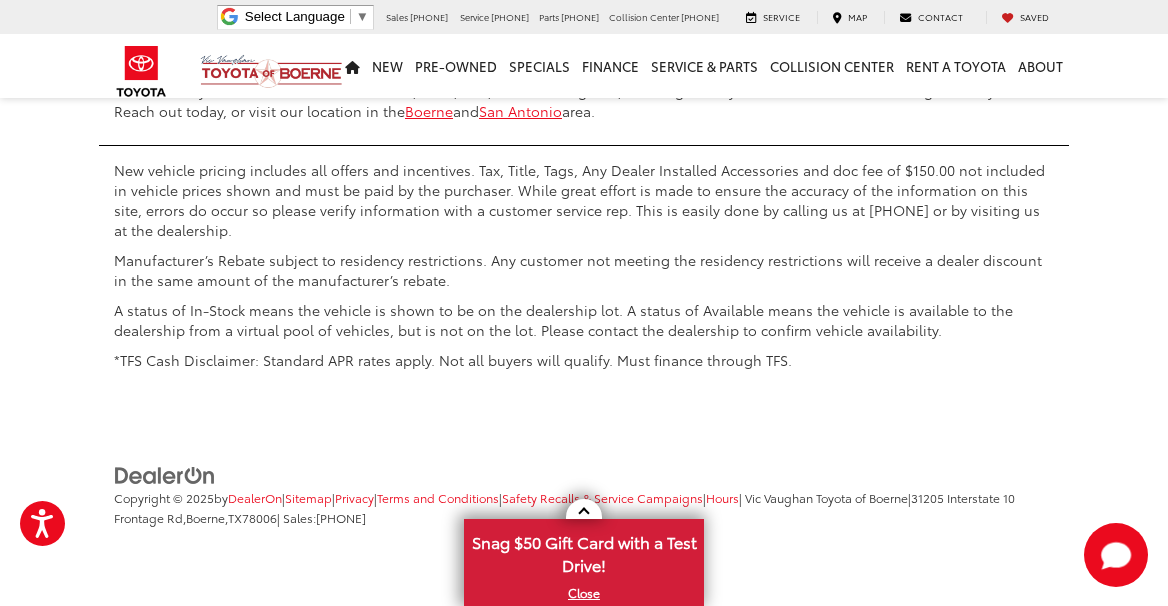 scroll, scrollTop: 9638, scrollLeft: 0, axis: vertical 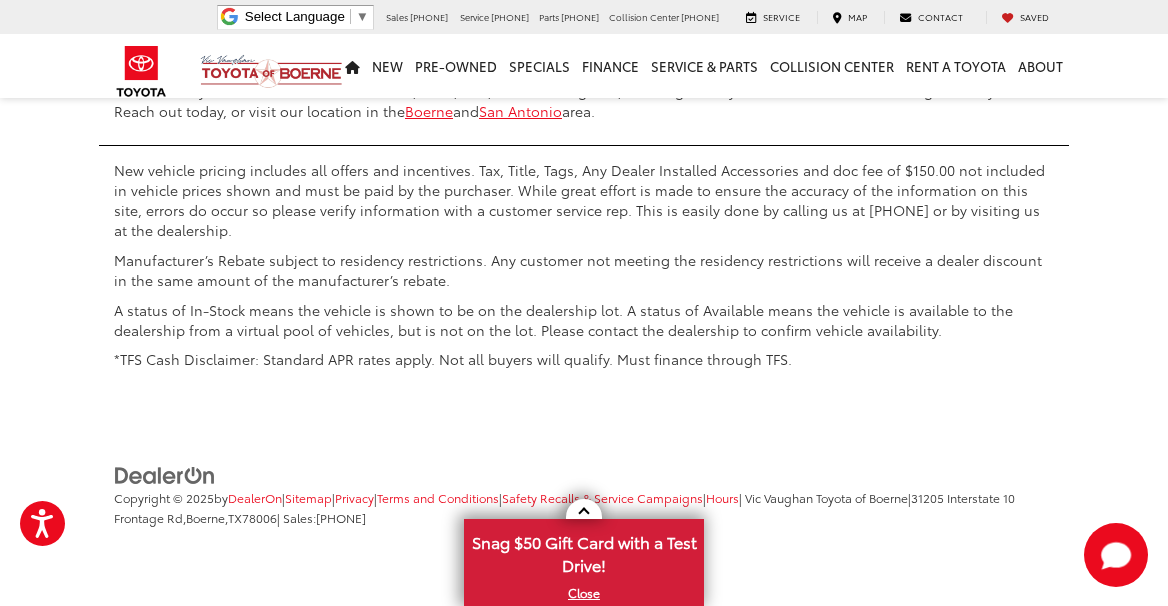 click on "6" at bounding box center [842, -181] 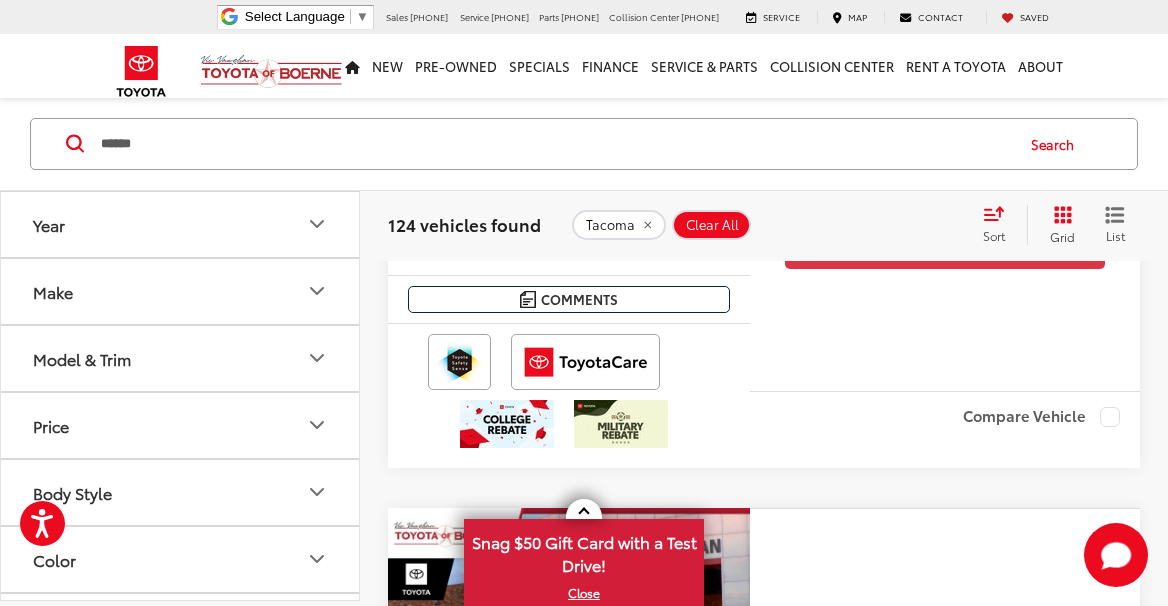 scroll, scrollTop: 5381, scrollLeft: 0, axis: vertical 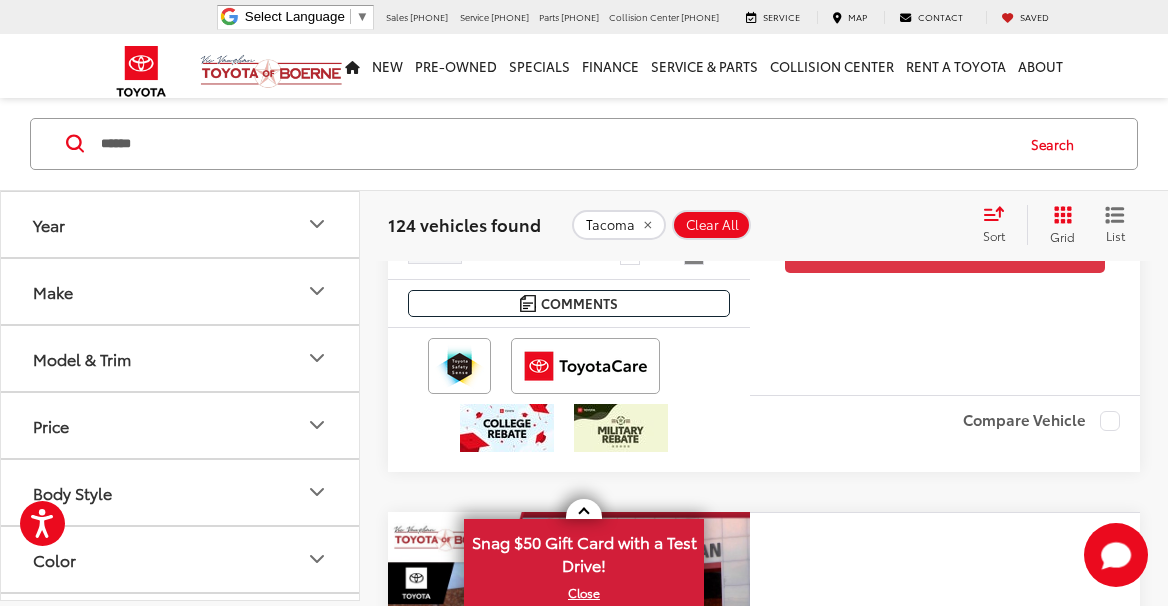 click at bounding box center [569, -61] 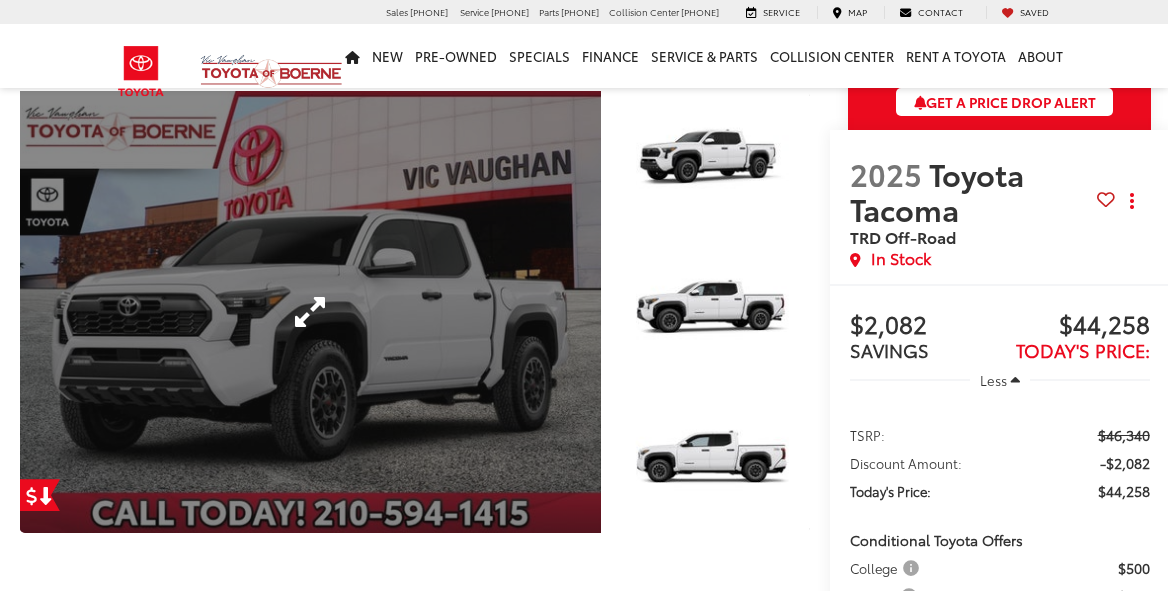 scroll, scrollTop: 89, scrollLeft: 0, axis: vertical 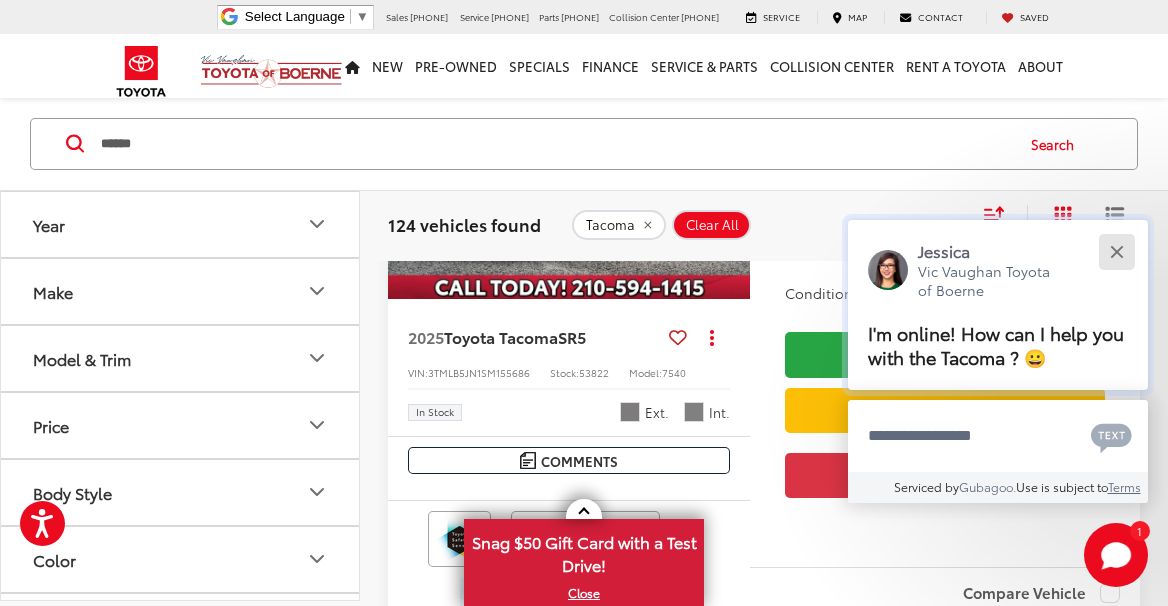 click at bounding box center (1116, 251) 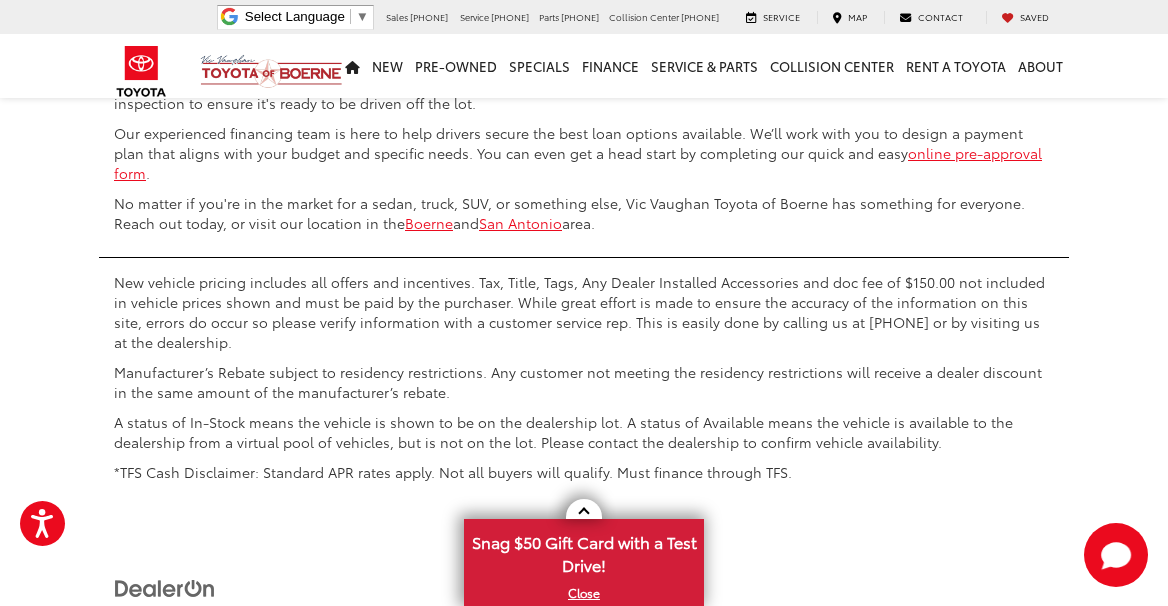 scroll, scrollTop: 9108, scrollLeft: 0, axis: vertical 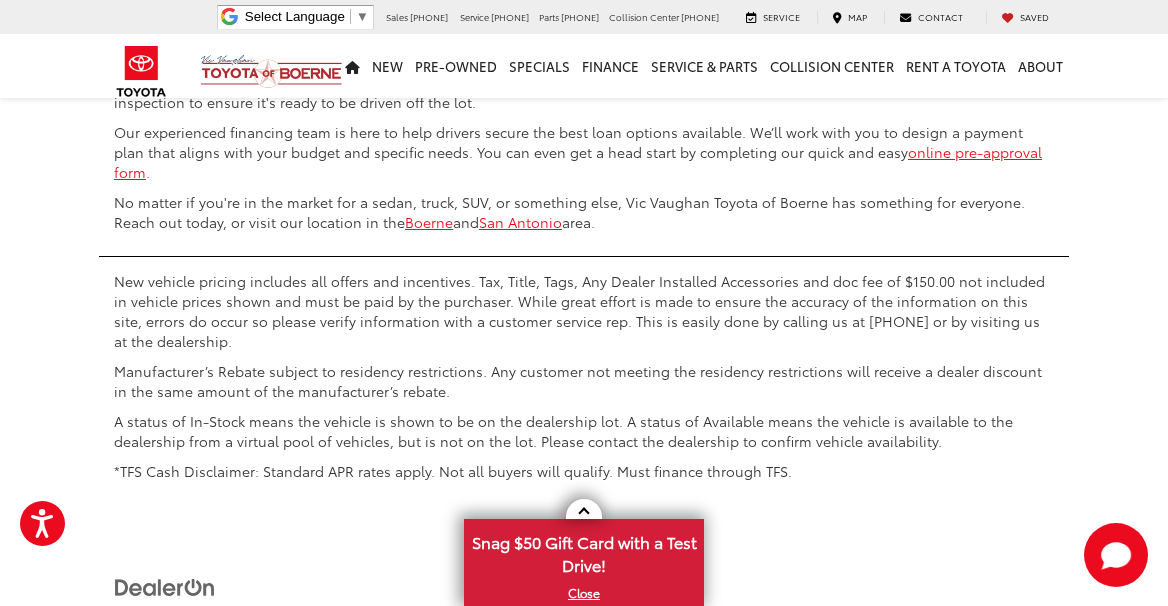click on "7" at bounding box center (842, -69) 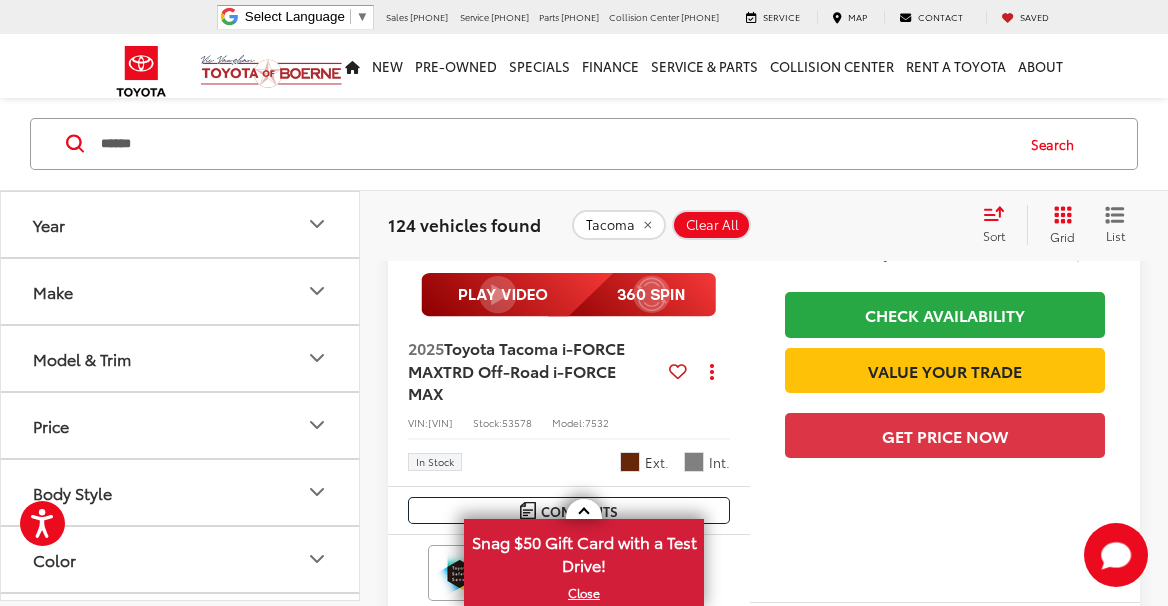 scroll, scrollTop: 2372, scrollLeft: 0, axis: vertical 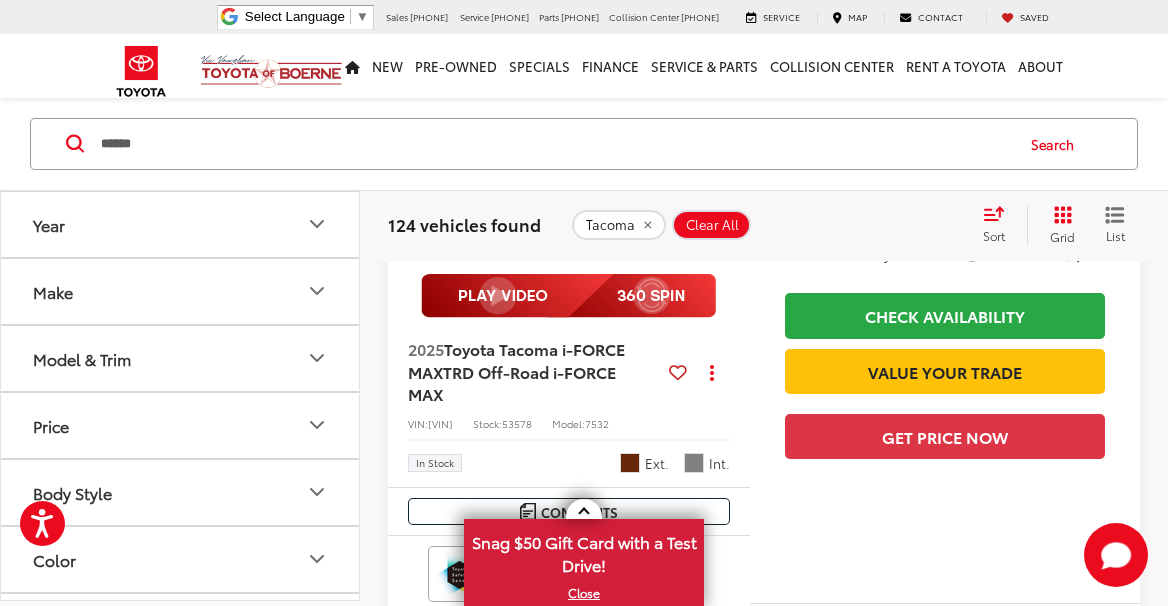 click at bounding box center (569, 125) 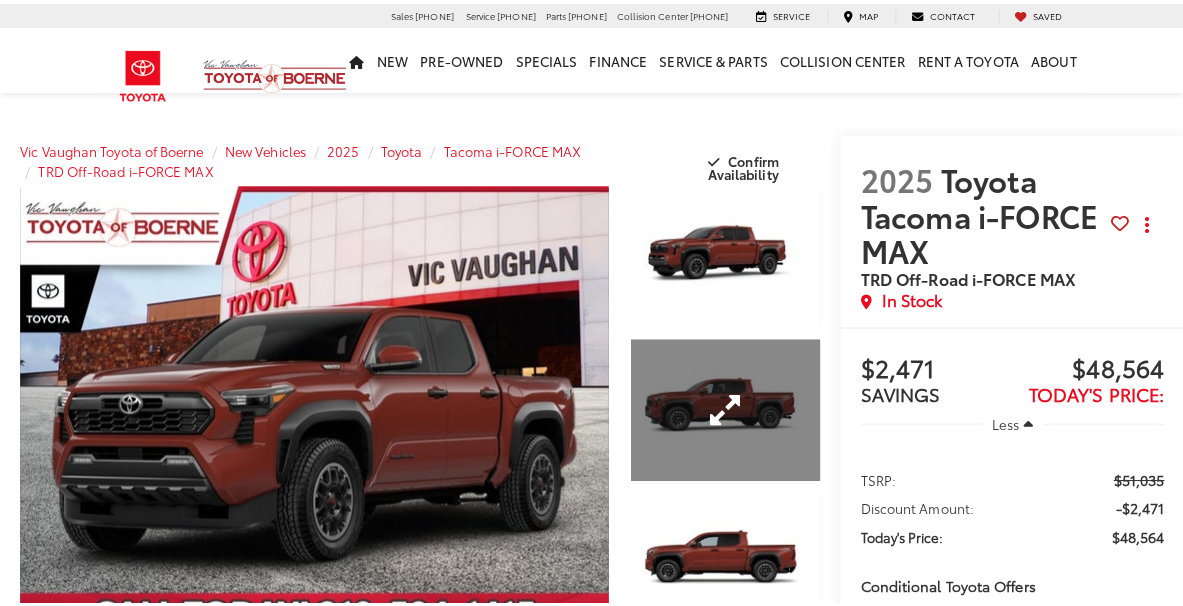 scroll, scrollTop: 0, scrollLeft: 0, axis: both 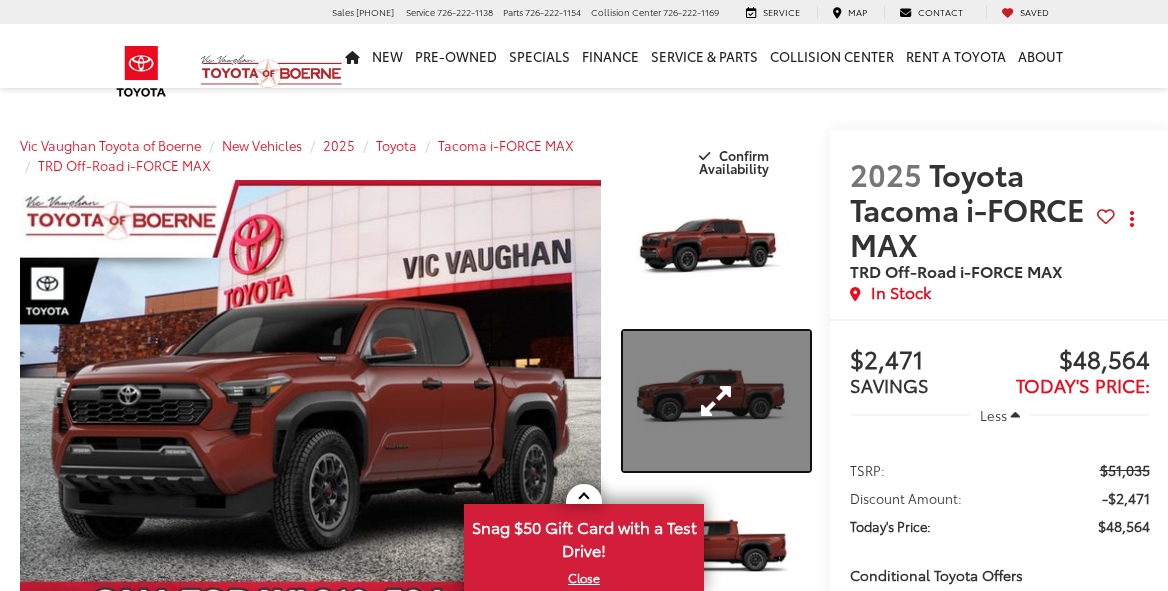click at bounding box center [716, 401] 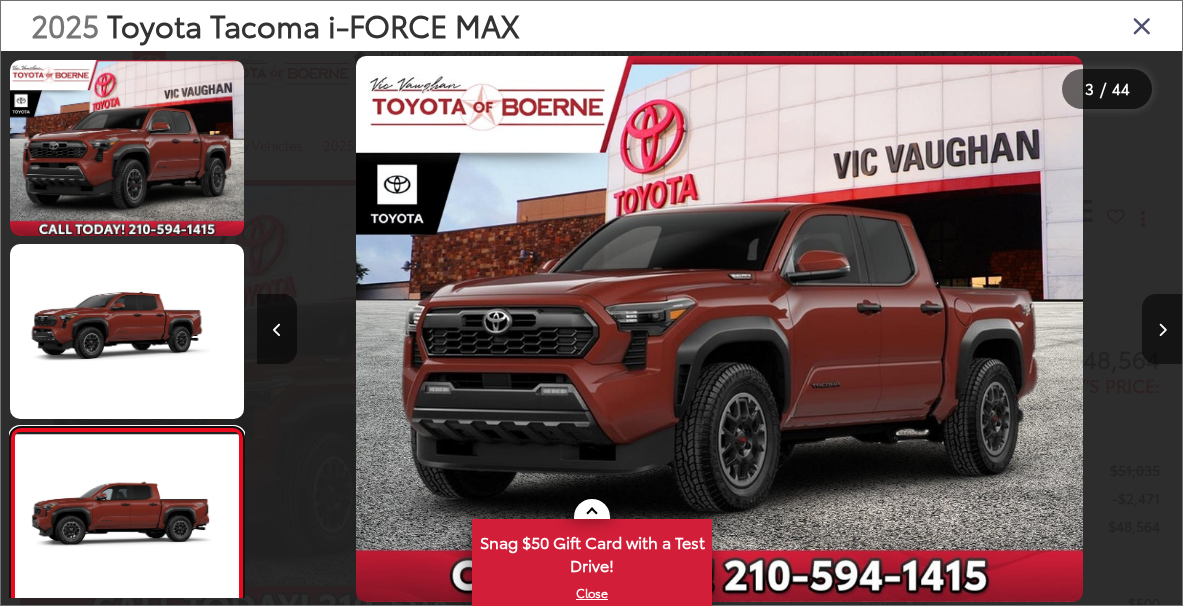 scroll, scrollTop: 80, scrollLeft: 0, axis: vertical 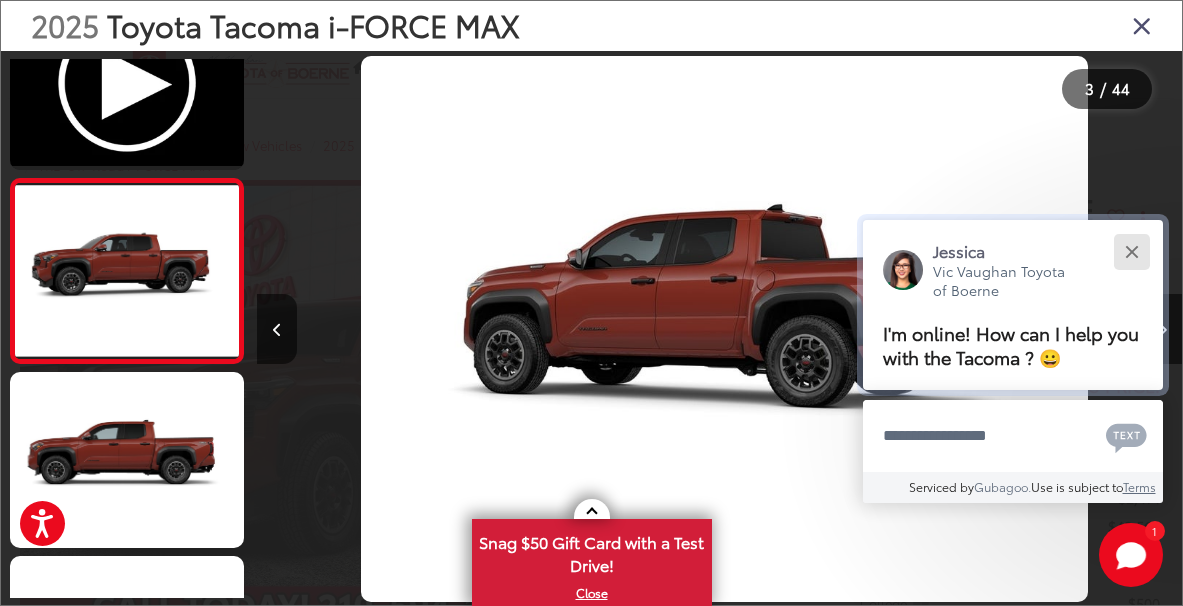 click at bounding box center [1131, 251] 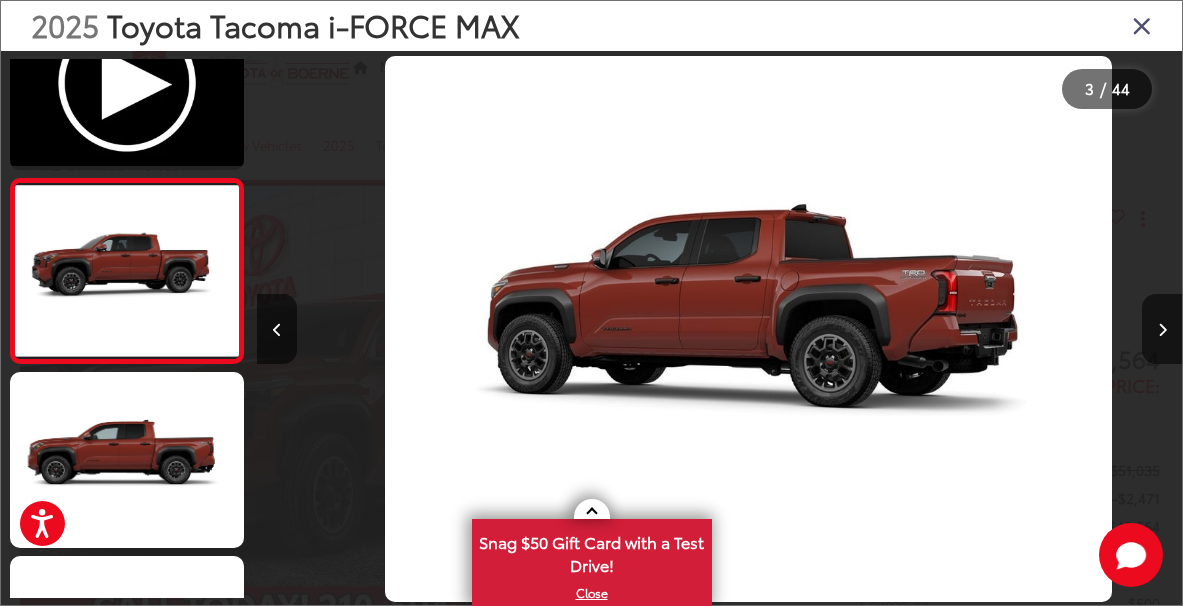 scroll, scrollTop: 0, scrollLeft: 3699, axis: horizontal 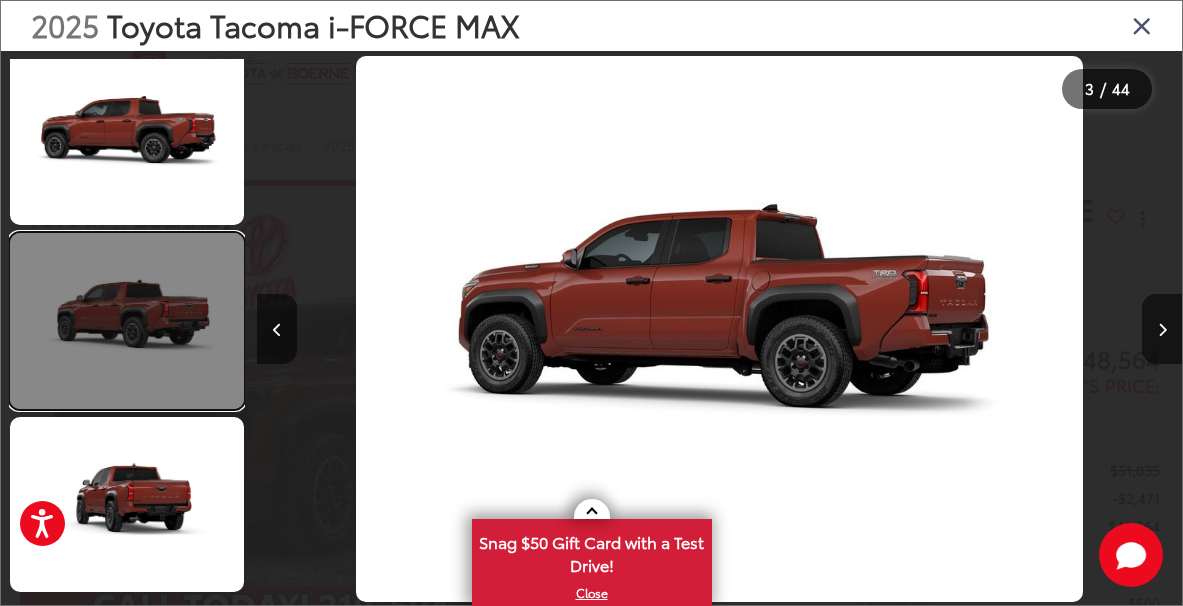 click at bounding box center (127, 321) 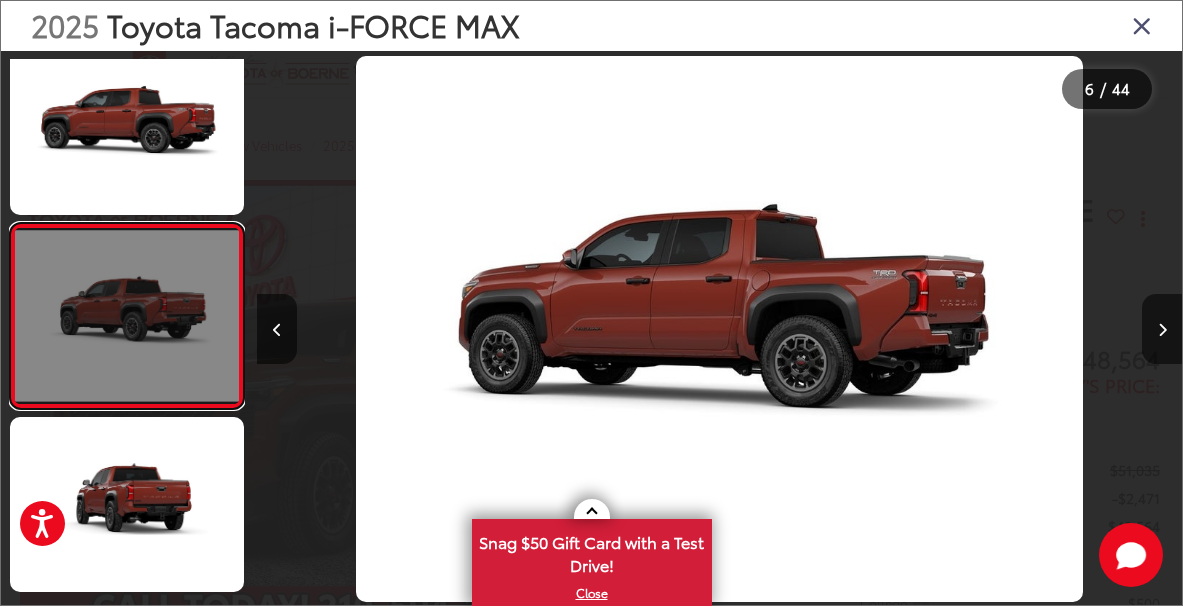 scroll, scrollTop: 745, scrollLeft: 0, axis: vertical 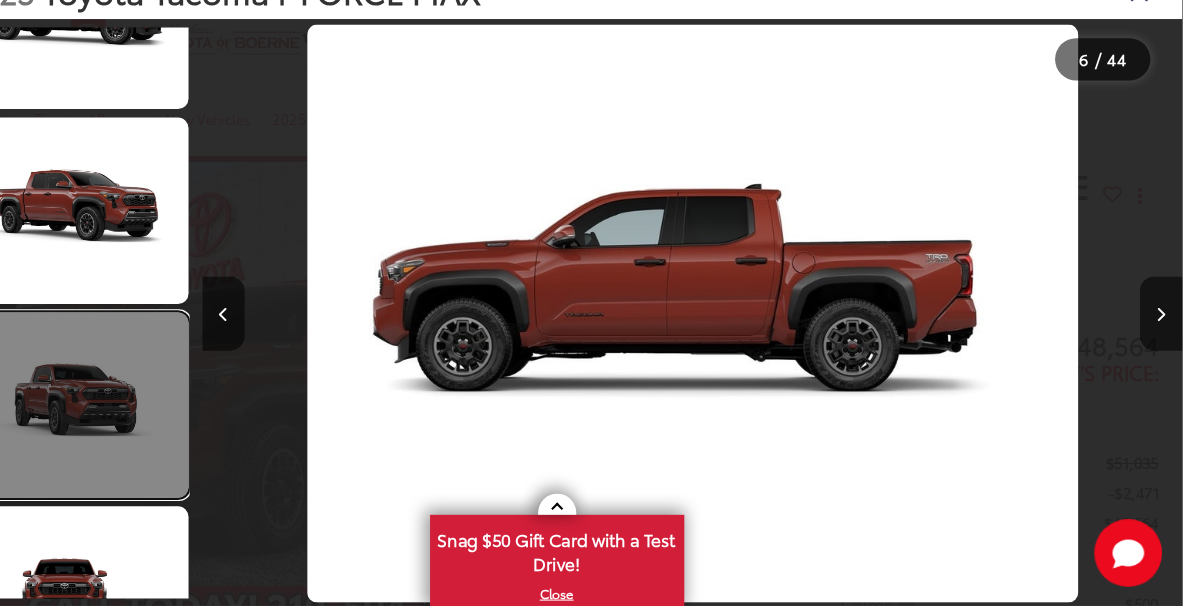 click at bounding box center [127, 416] 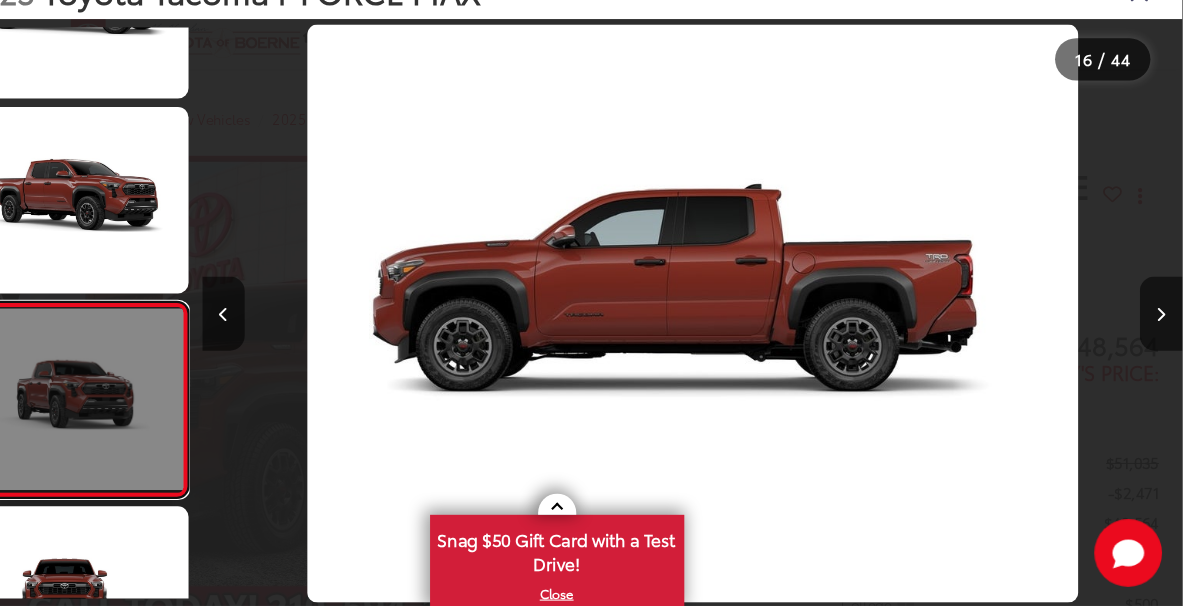 scroll, scrollTop: 2487, scrollLeft: 0, axis: vertical 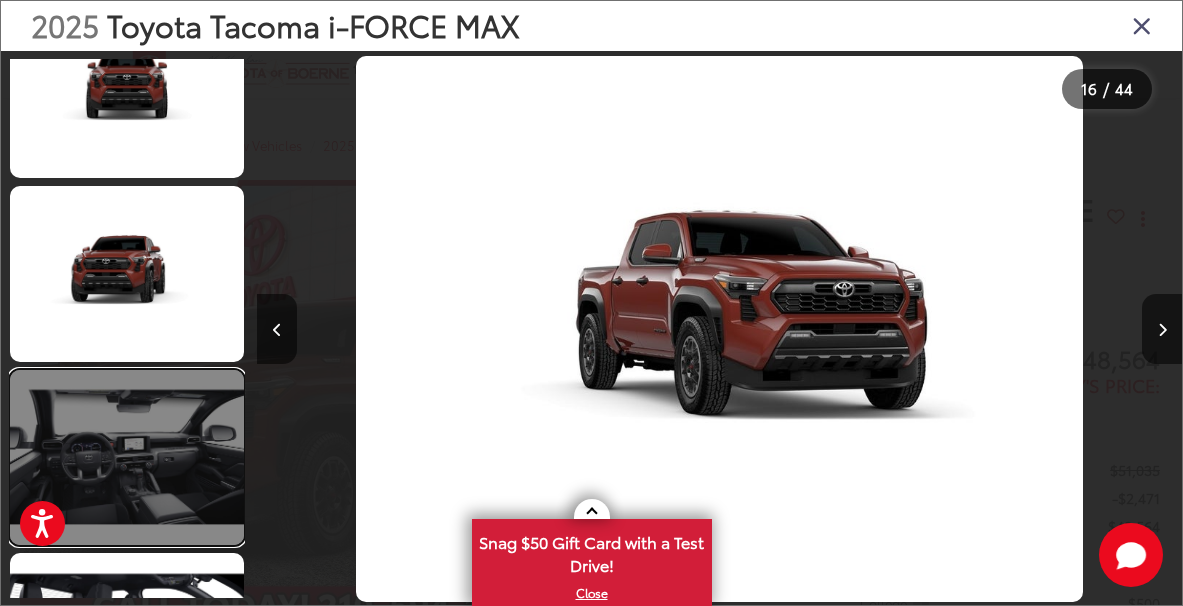 click at bounding box center [127, 458] 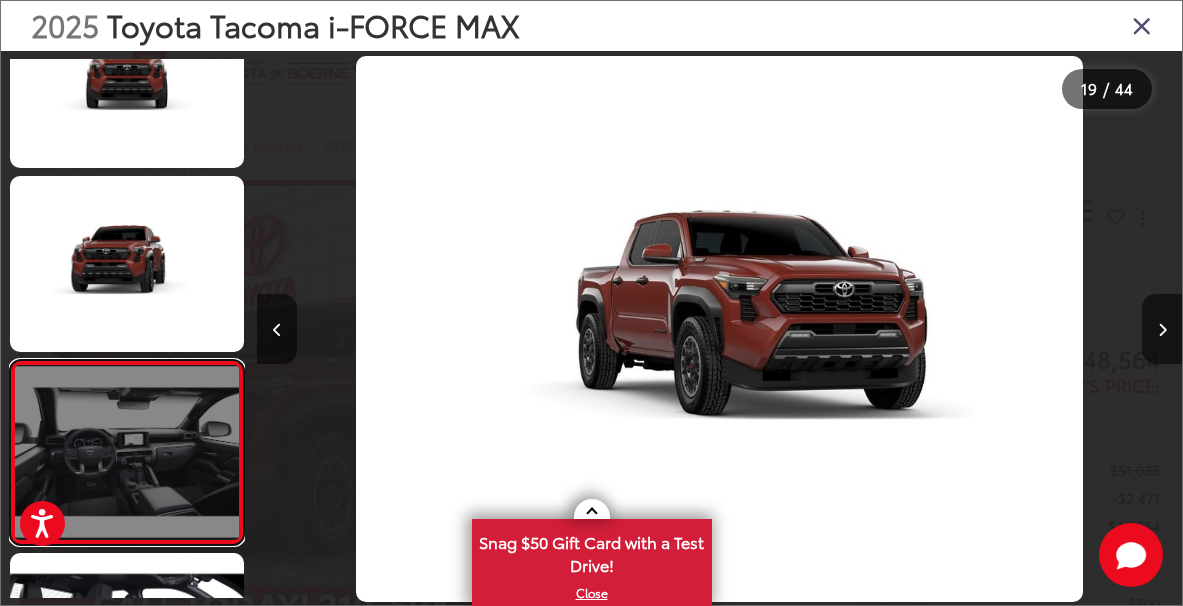 scroll, scrollTop: 2996, scrollLeft: 0, axis: vertical 